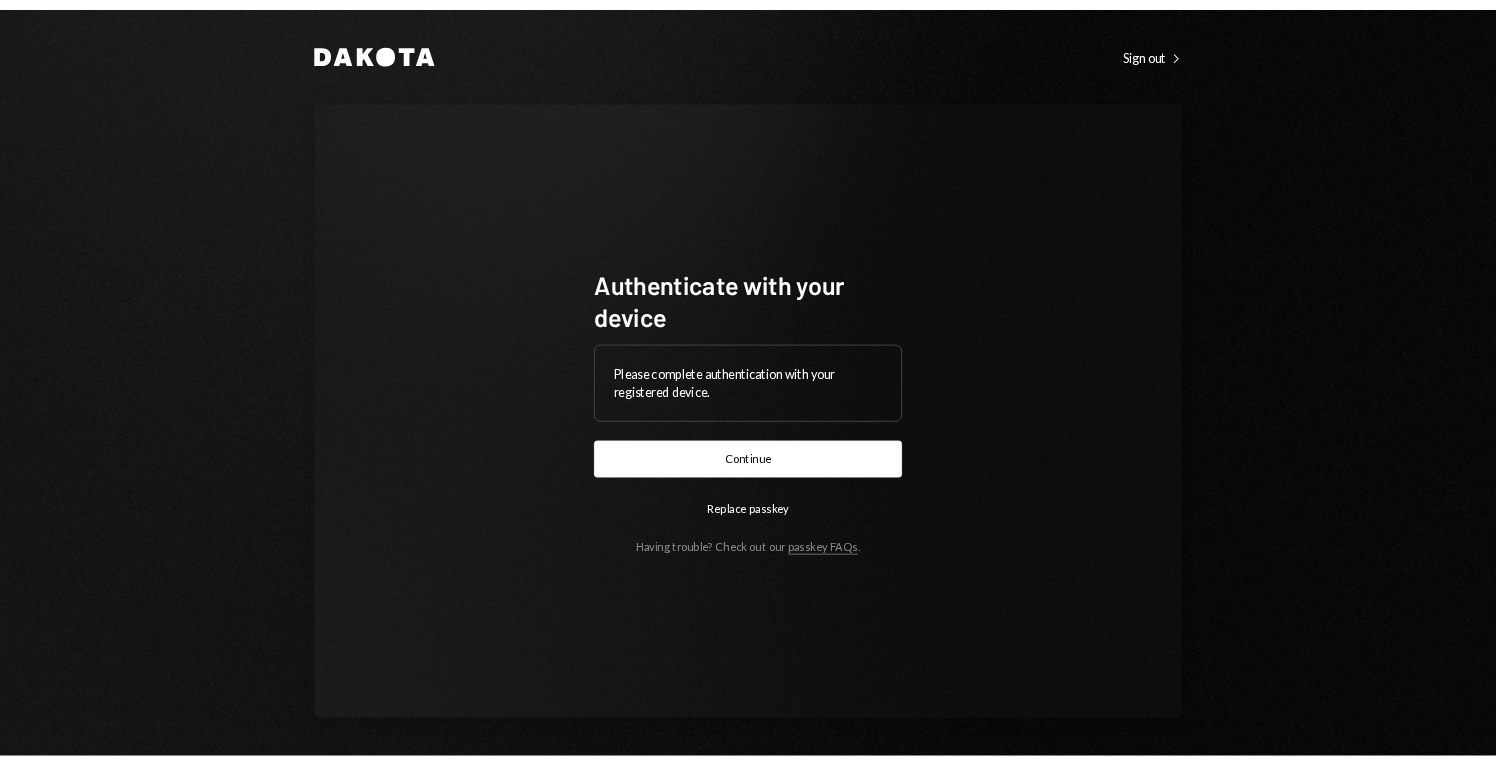 scroll, scrollTop: 0, scrollLeft: 0, axis: both 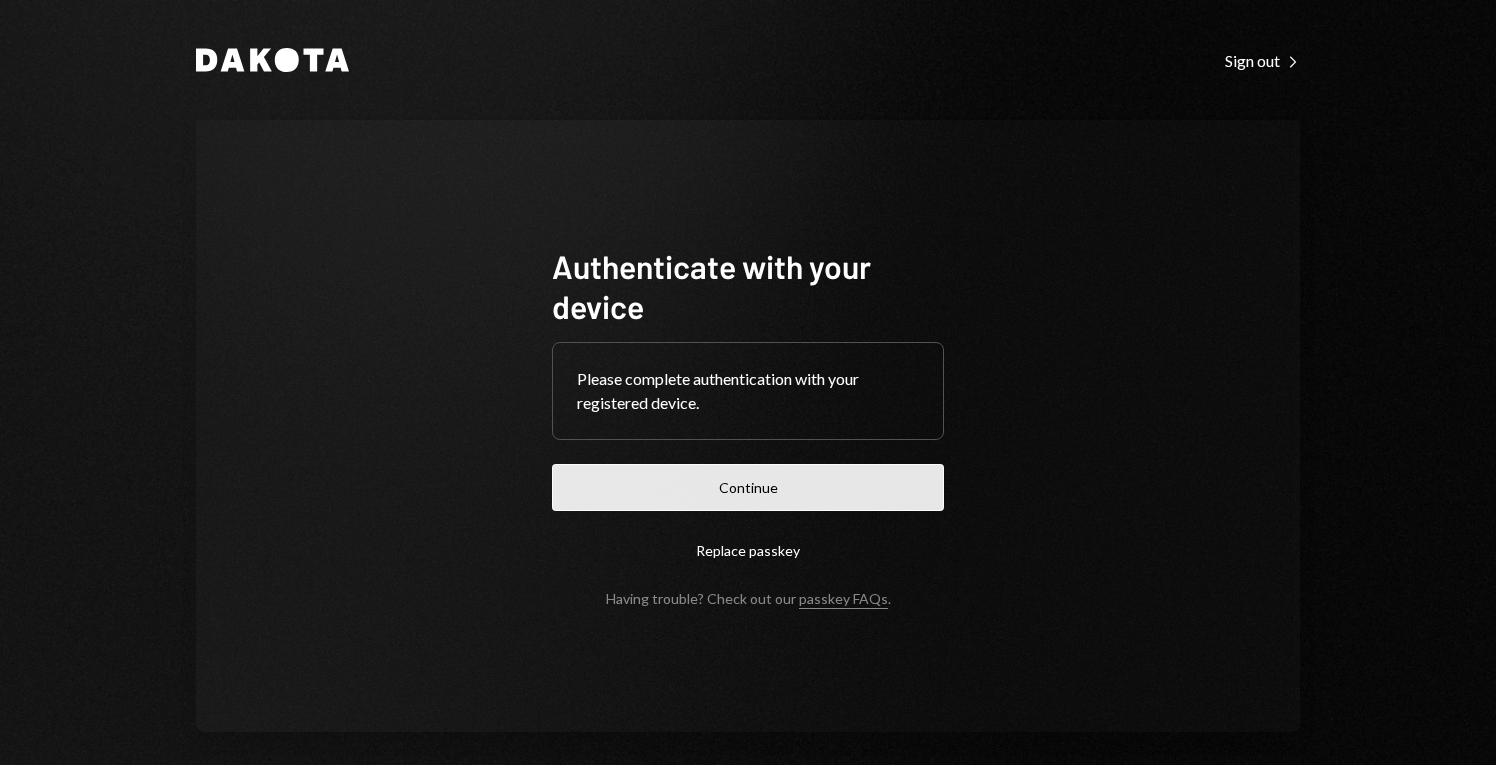 click on "Continue" at bounding box center (748, 487) 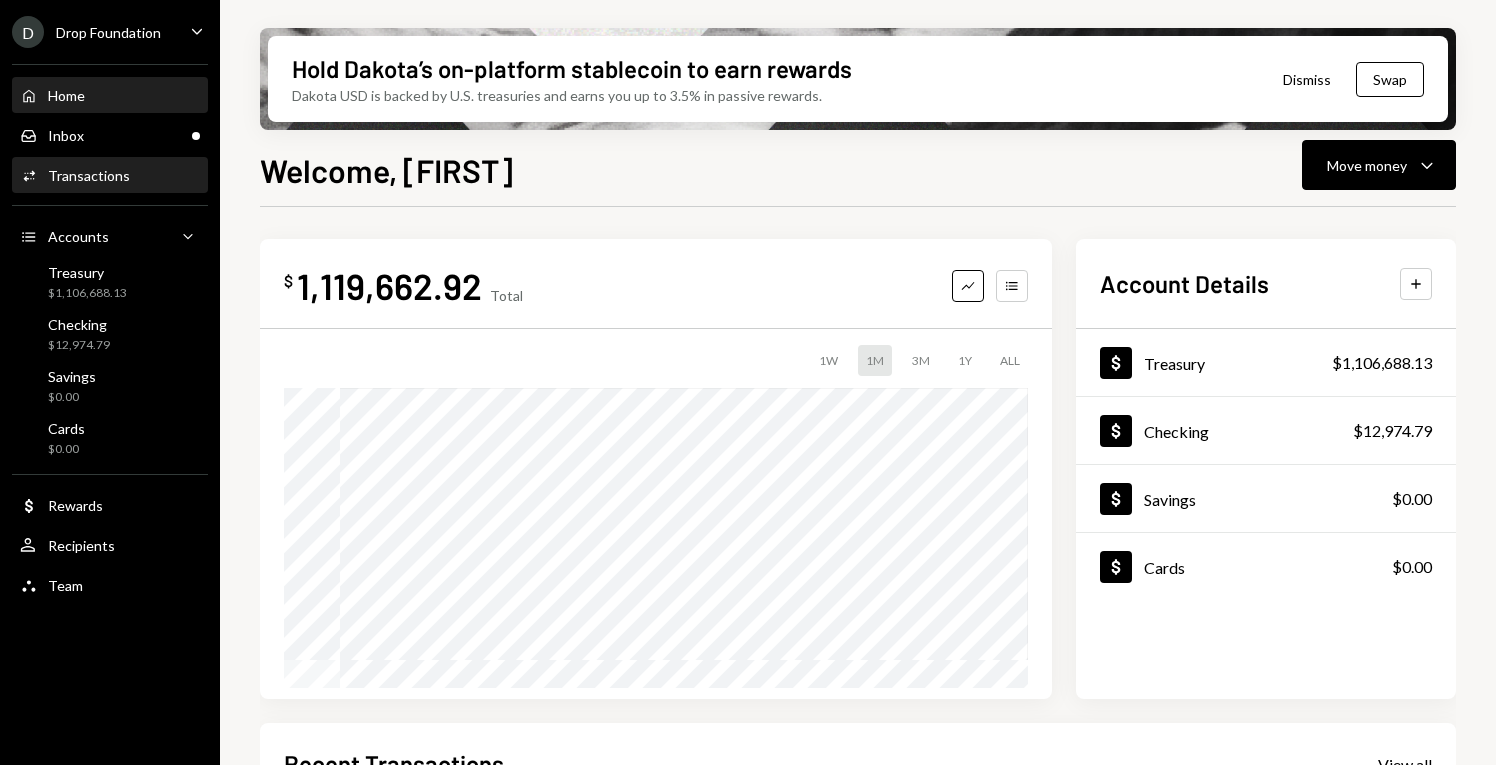 click on "Transactions" at bounding box center [89, 175] 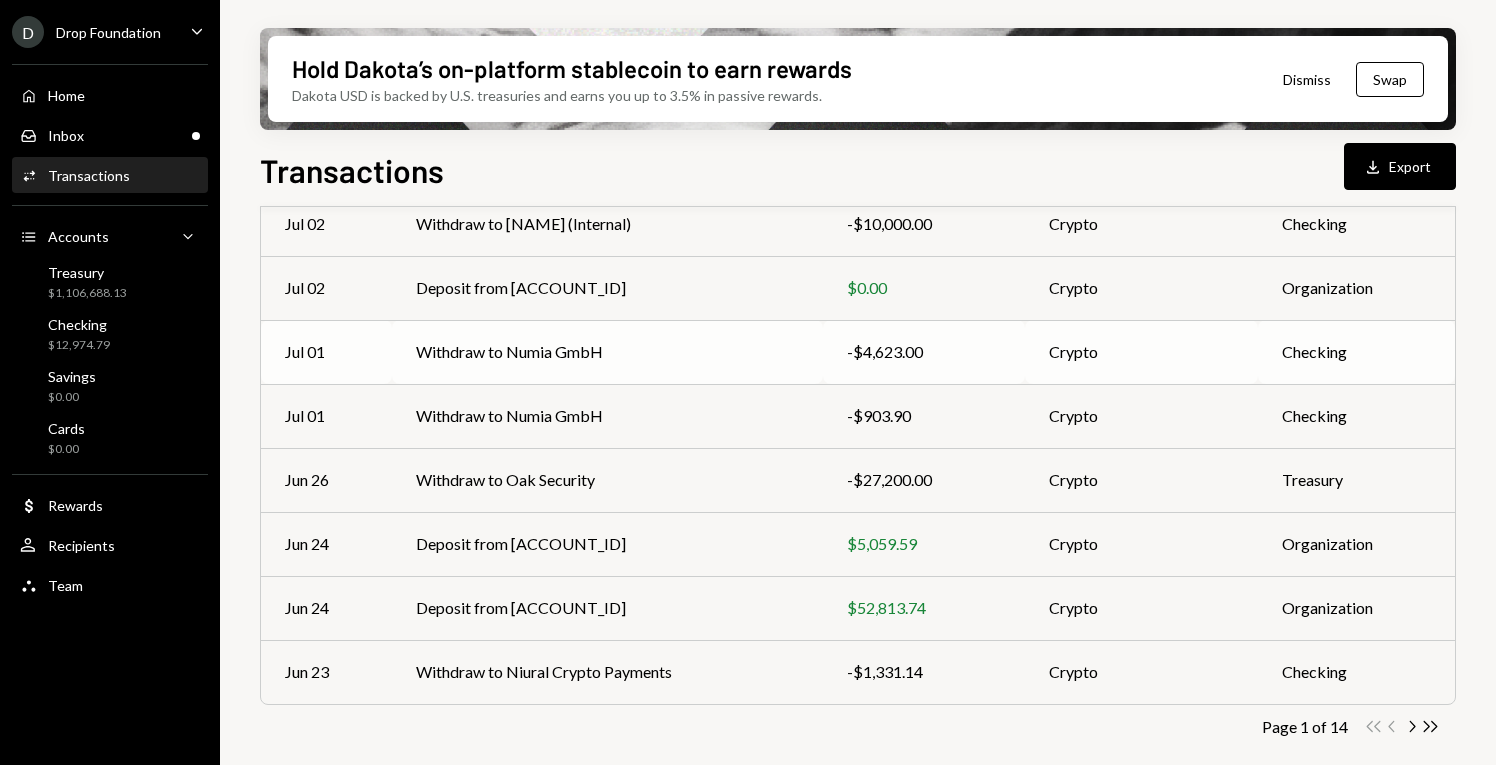 scroll, scrollTop: 374, scrollLeft: 0, axis: vertical 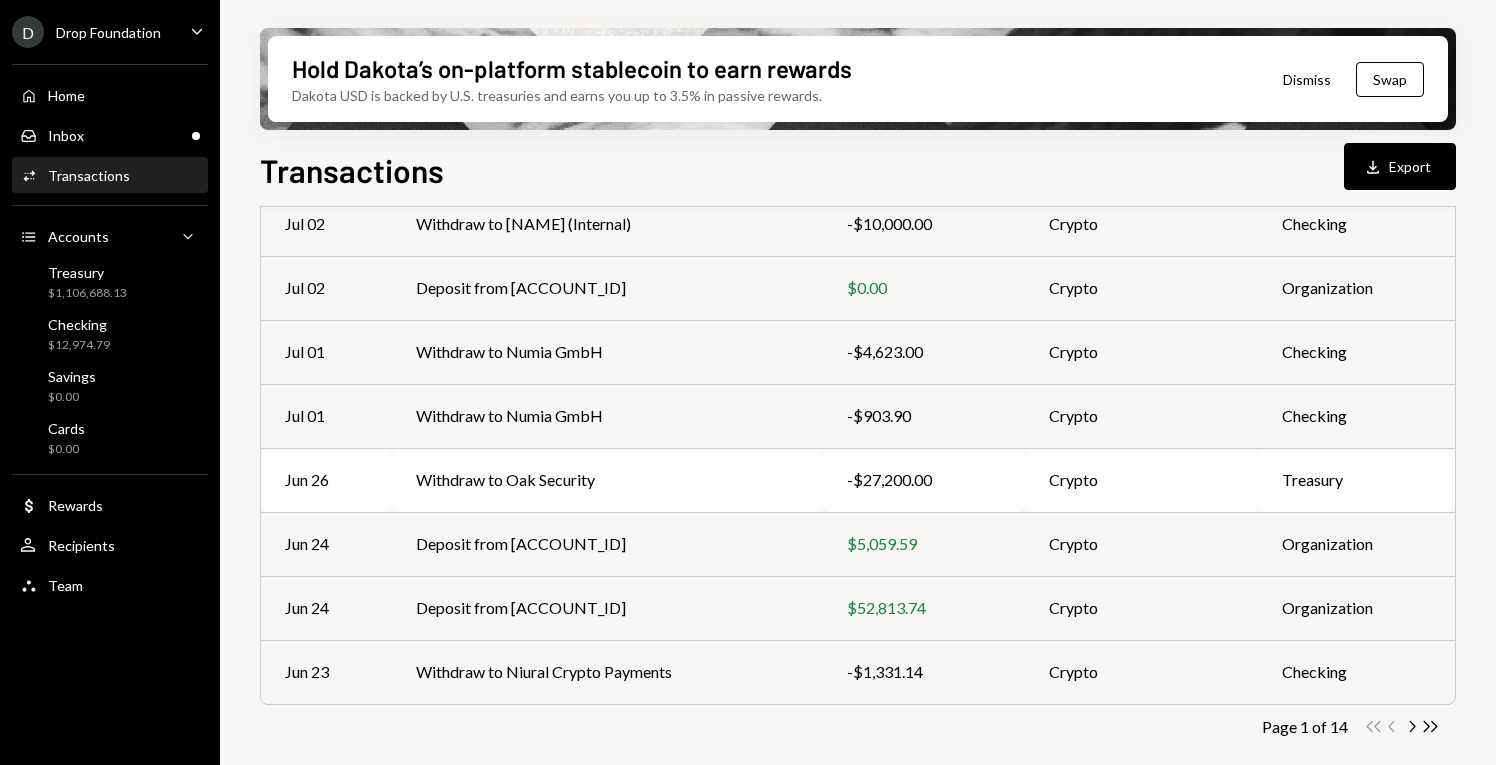 click on "Withdraw to Oak Security" at bounding box center [608, 96] 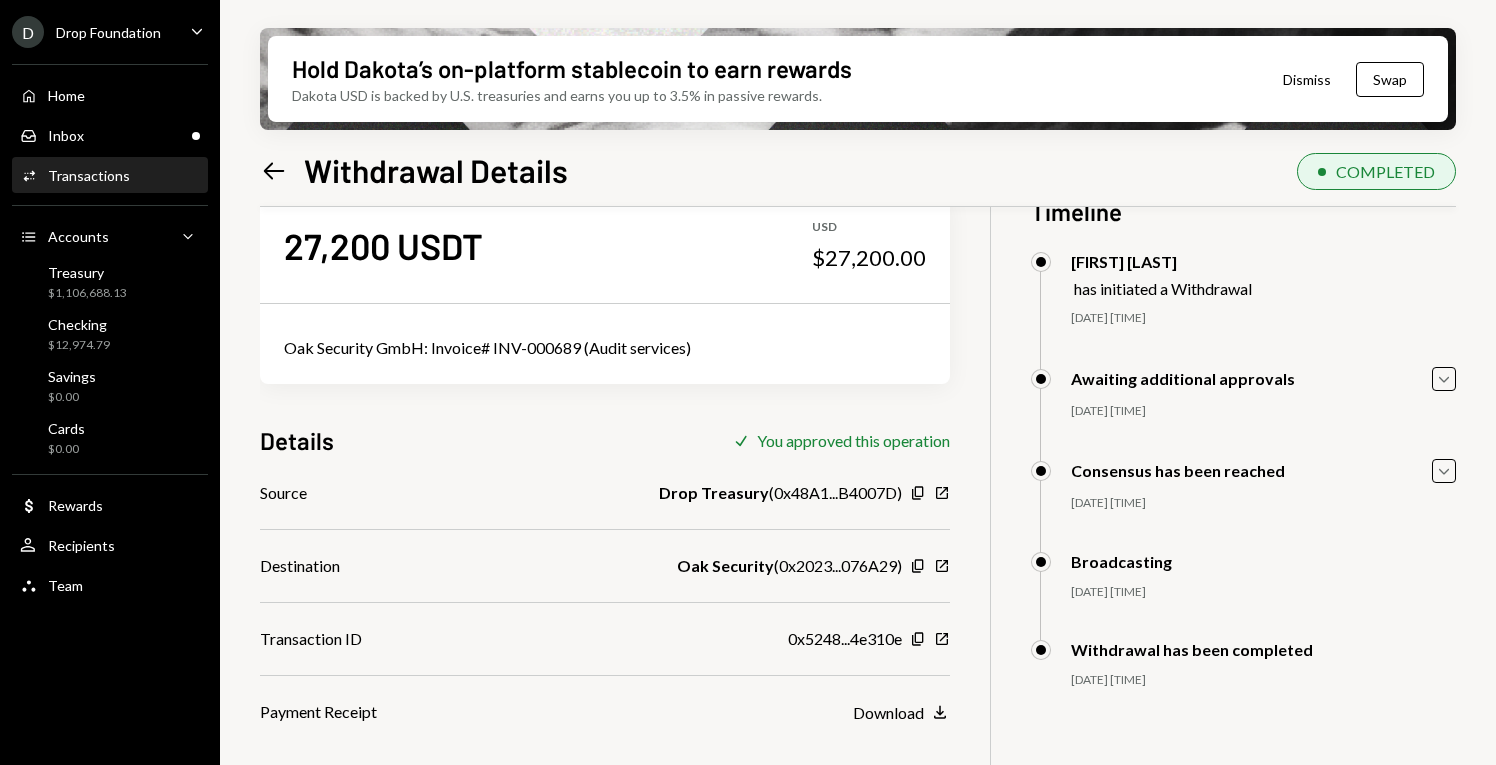 scroll, scrollTop: 55, scrollLeft: 0, axis: vertical 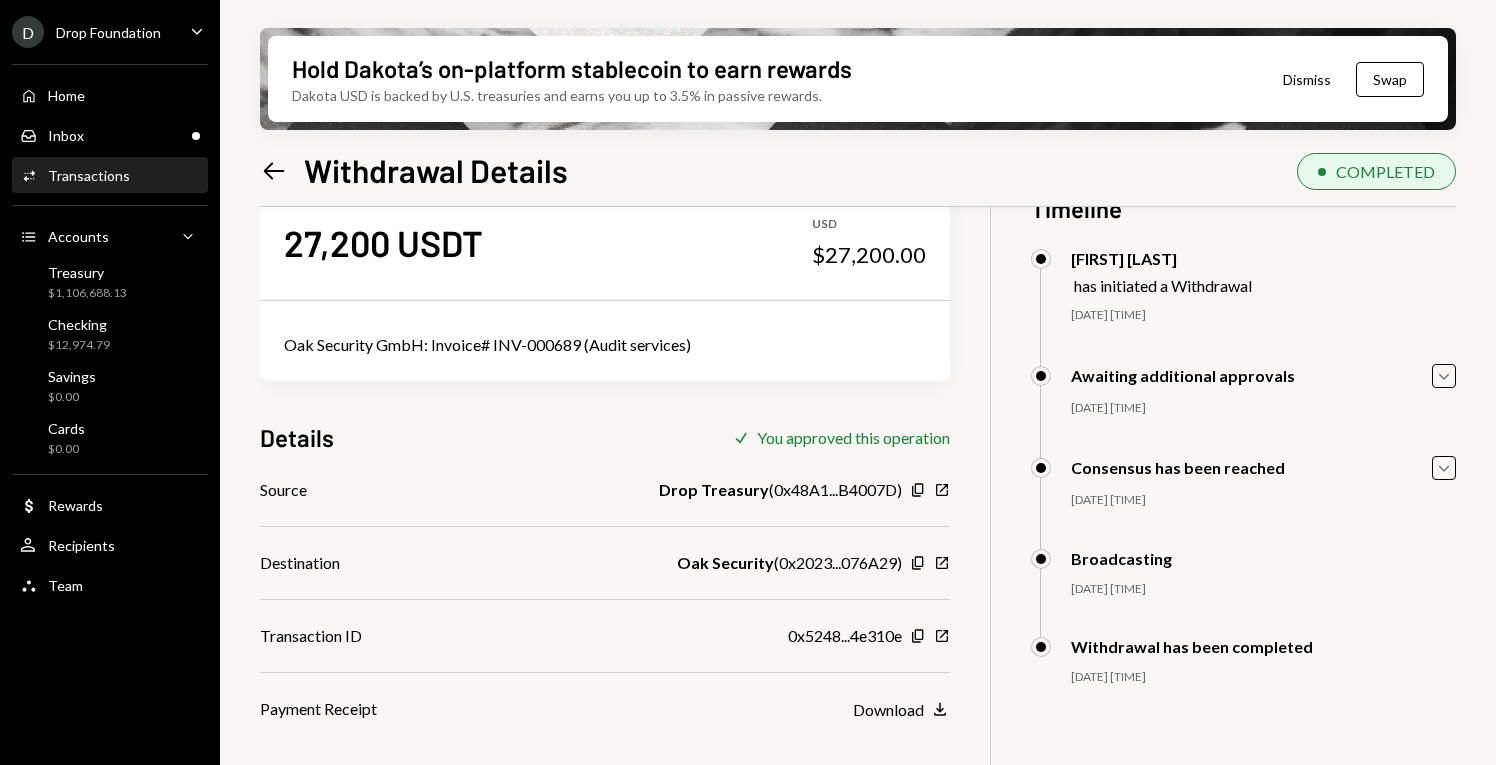 click on "D Drop Foundation Caret Down" at bounding box center (110, 32) 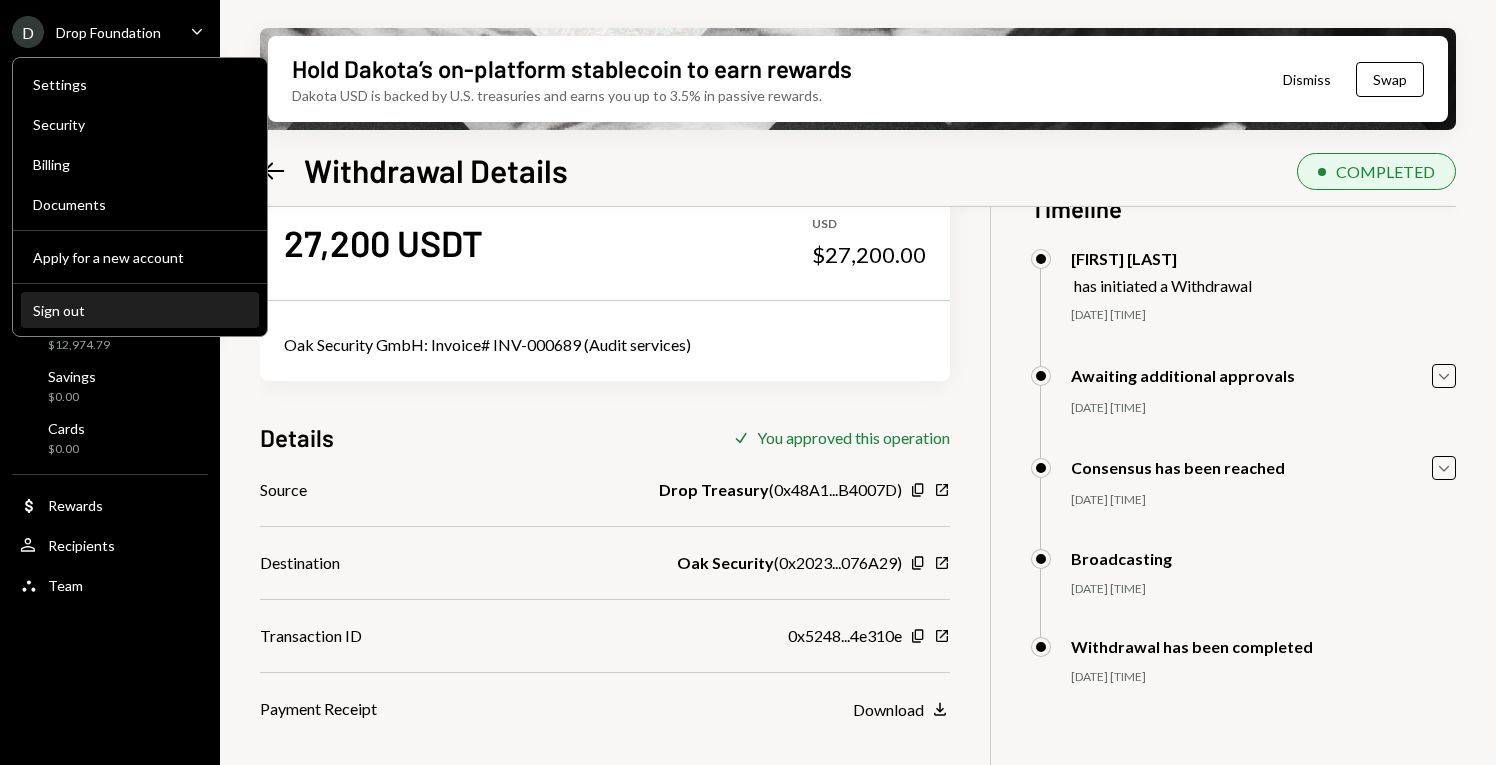 click on "Sign out" at bounding box center [140, 257] 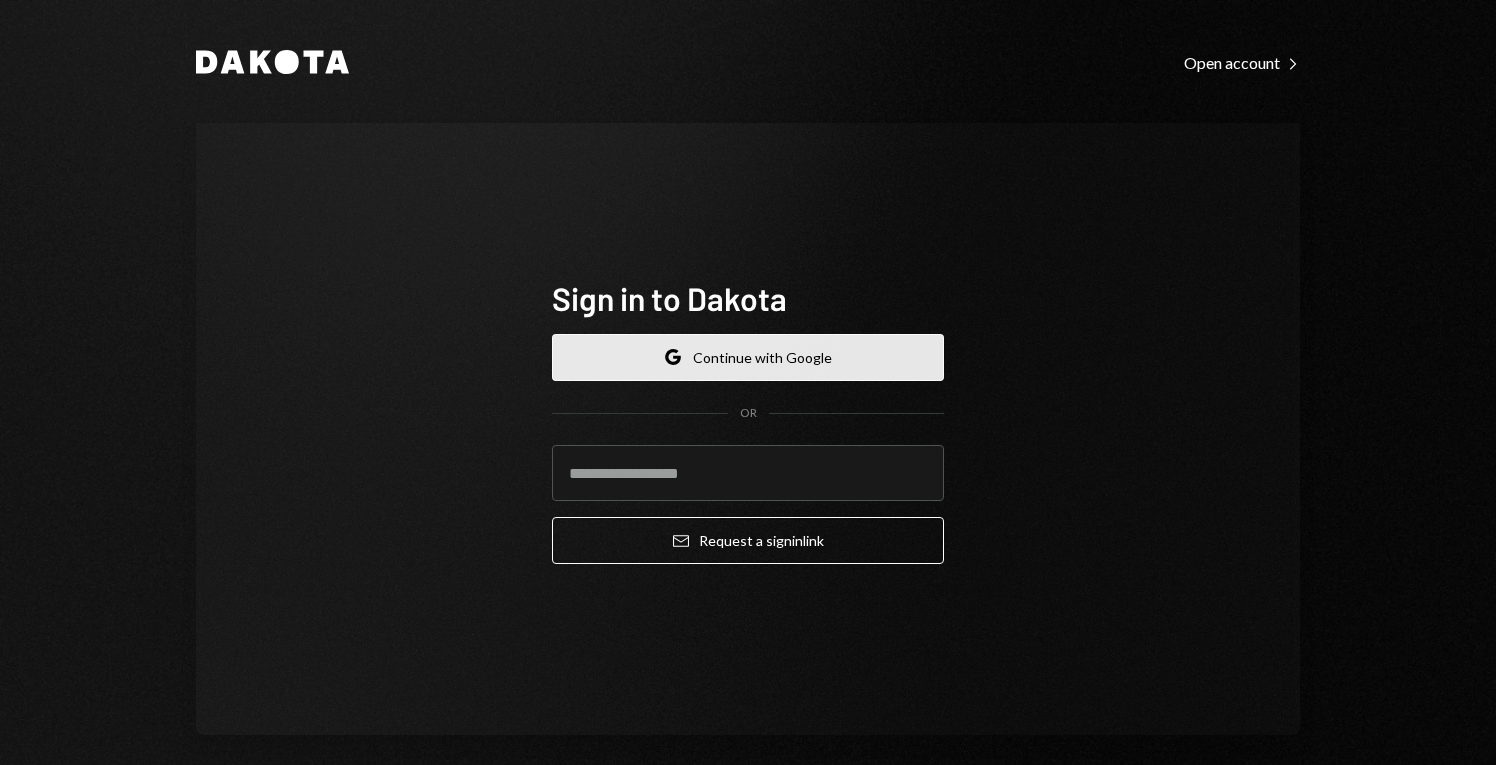 click on "Google  Continue with Google" at bounding box center [748, 357] 